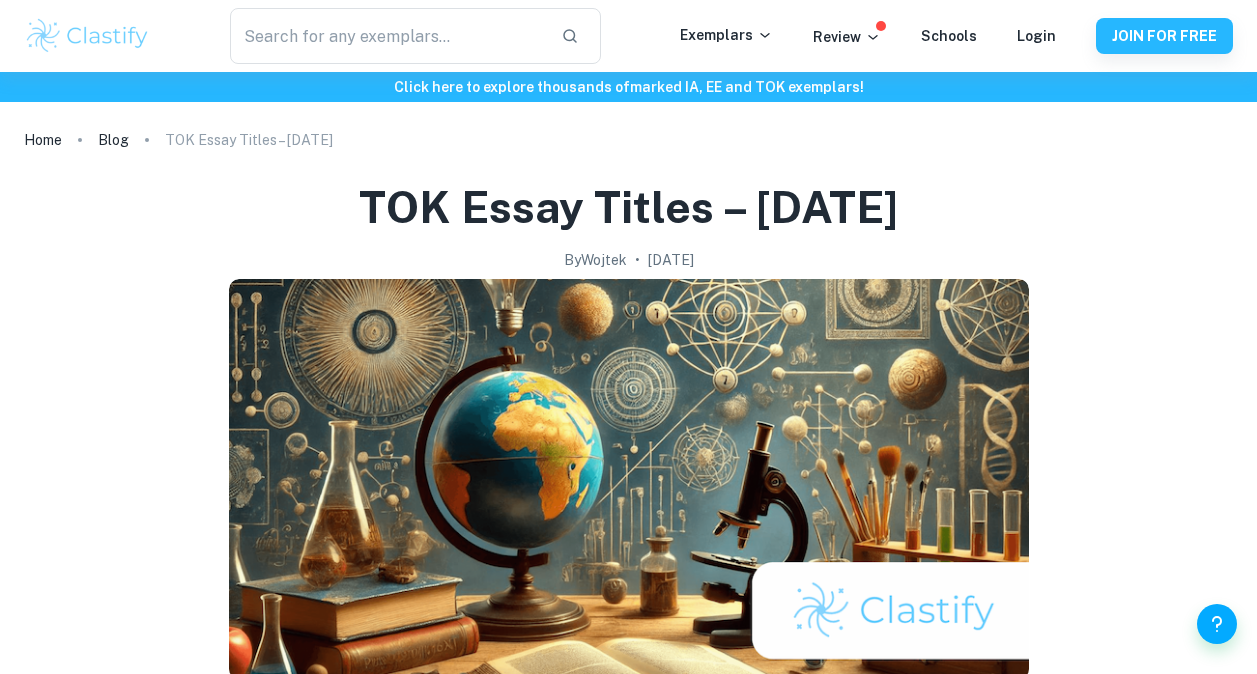 scroll, scrollTop: 0, scrollLeft: 0, axis: both 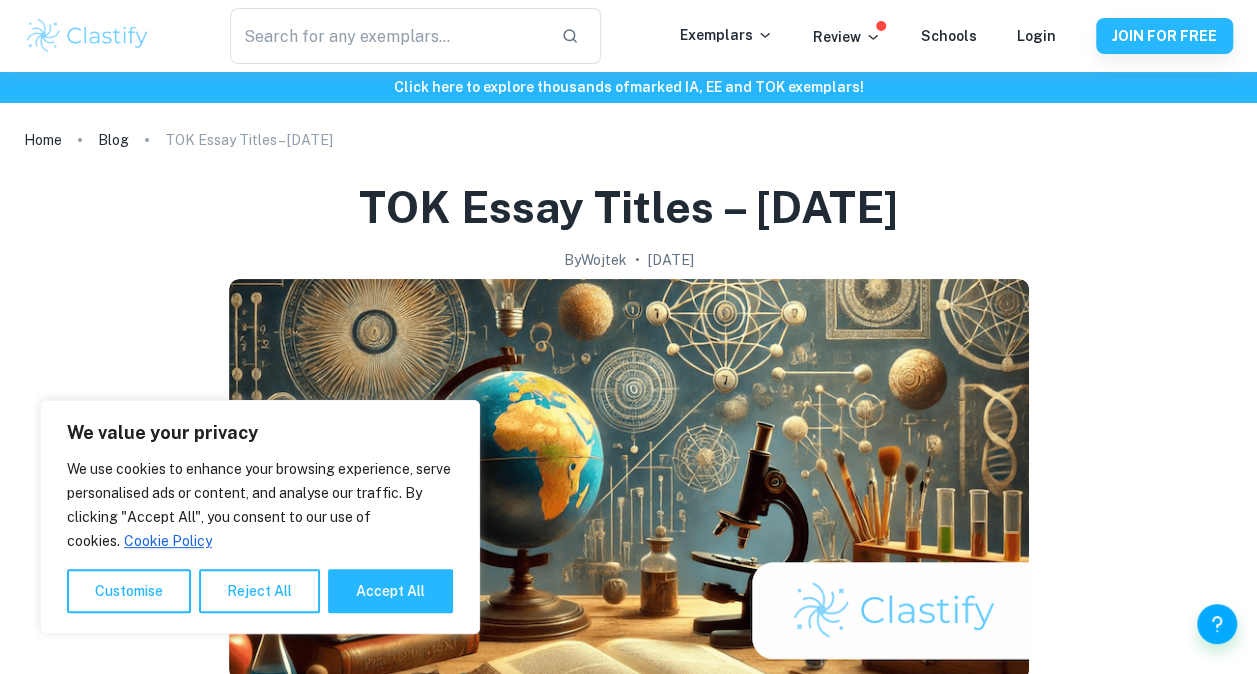 drag, startPoint x: 0, startPoint y: 0, endPoint x: 1024, endPoint y: 350, distance: 1082.1626 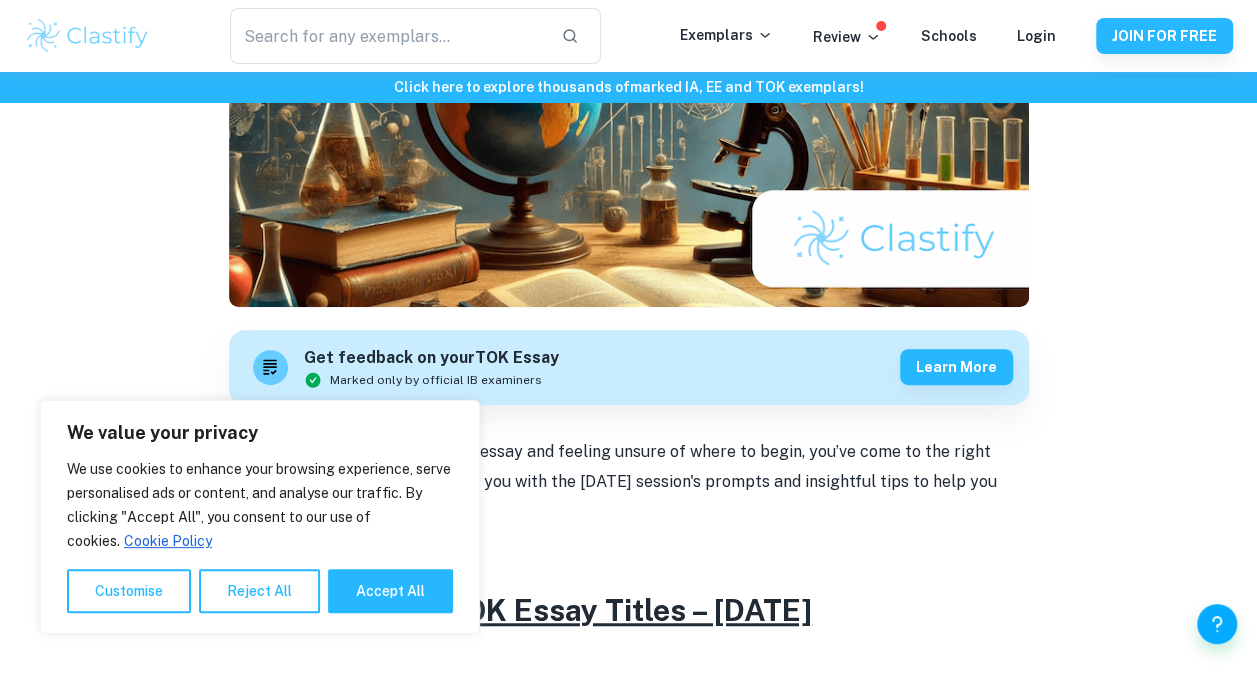 scroll, scrollTop: 500, scrollLeft: 0, axis: vertical 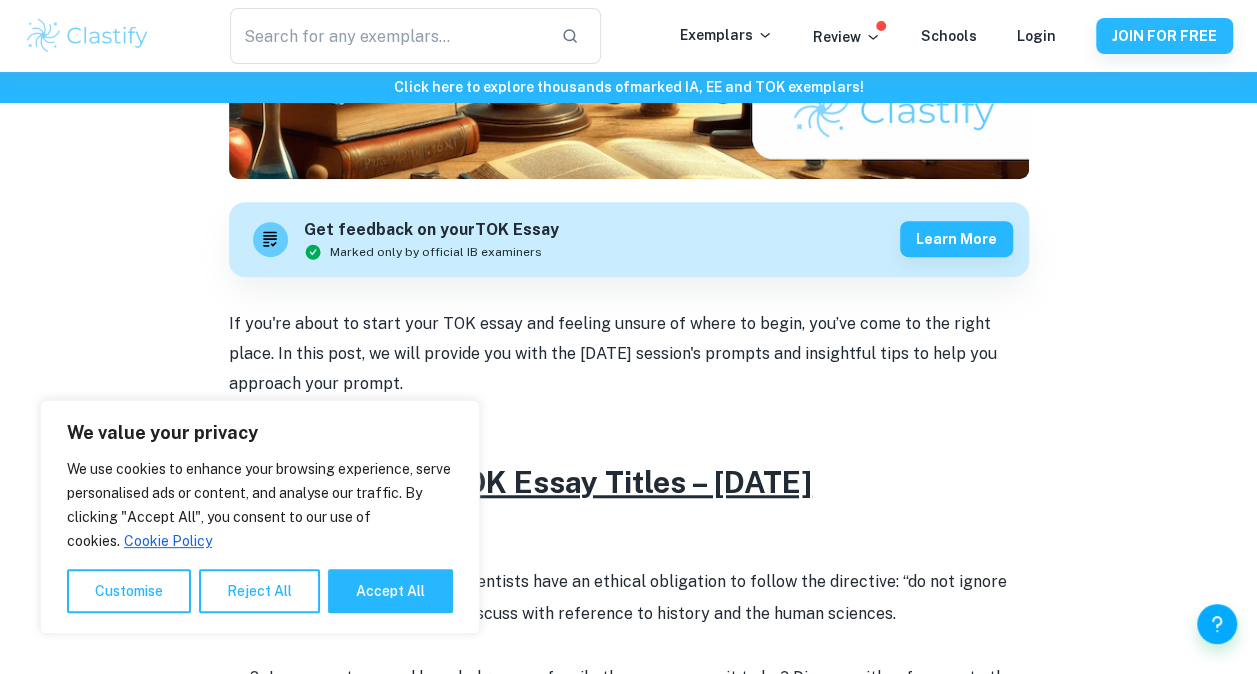 click on "We value your privacy We use cookies to enhance your browsing experience, serve personalised ads or content, and analyse our traffic. By clicking "Accept All", you consent to our use of cookies.   Cookie Policy Customise   Reject All   Accept All" at bounding box center [260, 517] 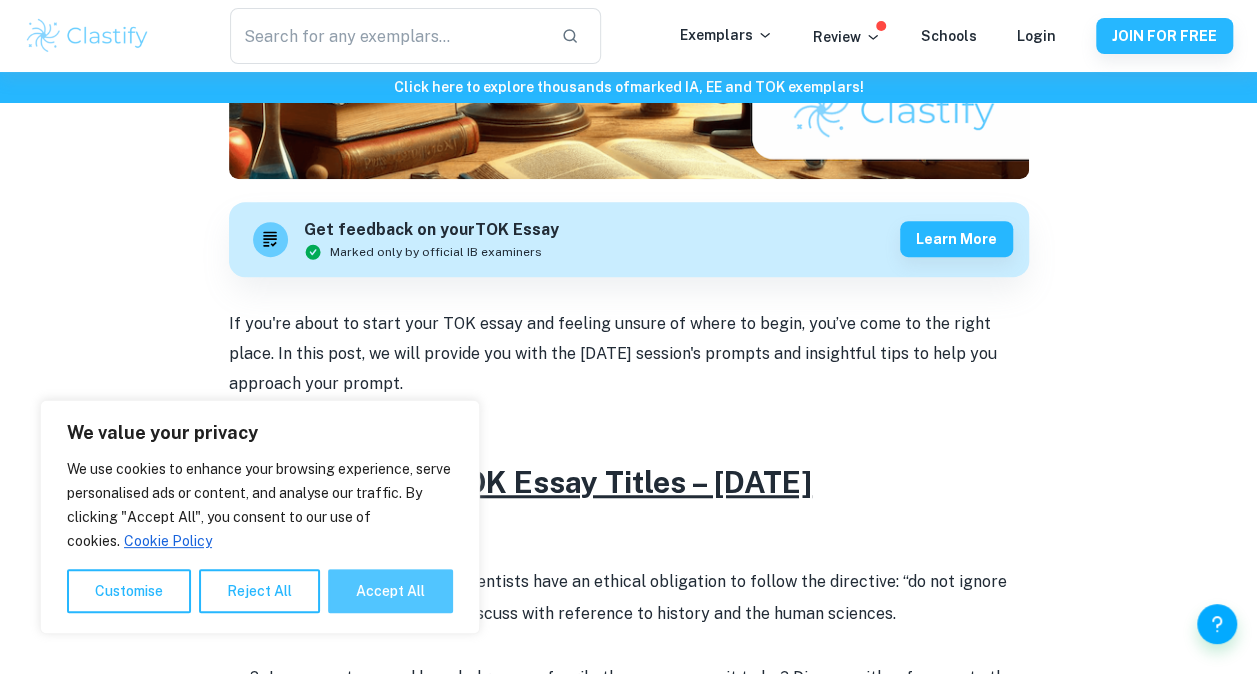 click on "Accept All" at bounding box center (390, 591) 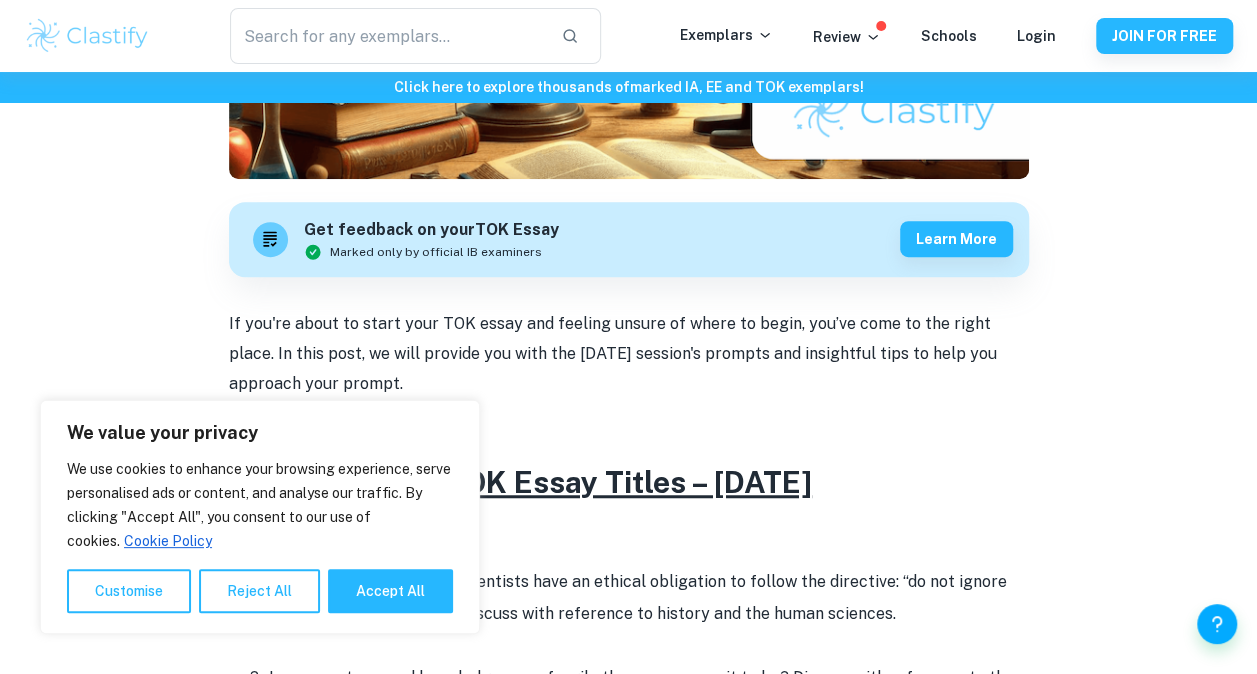 checkbox on "true" 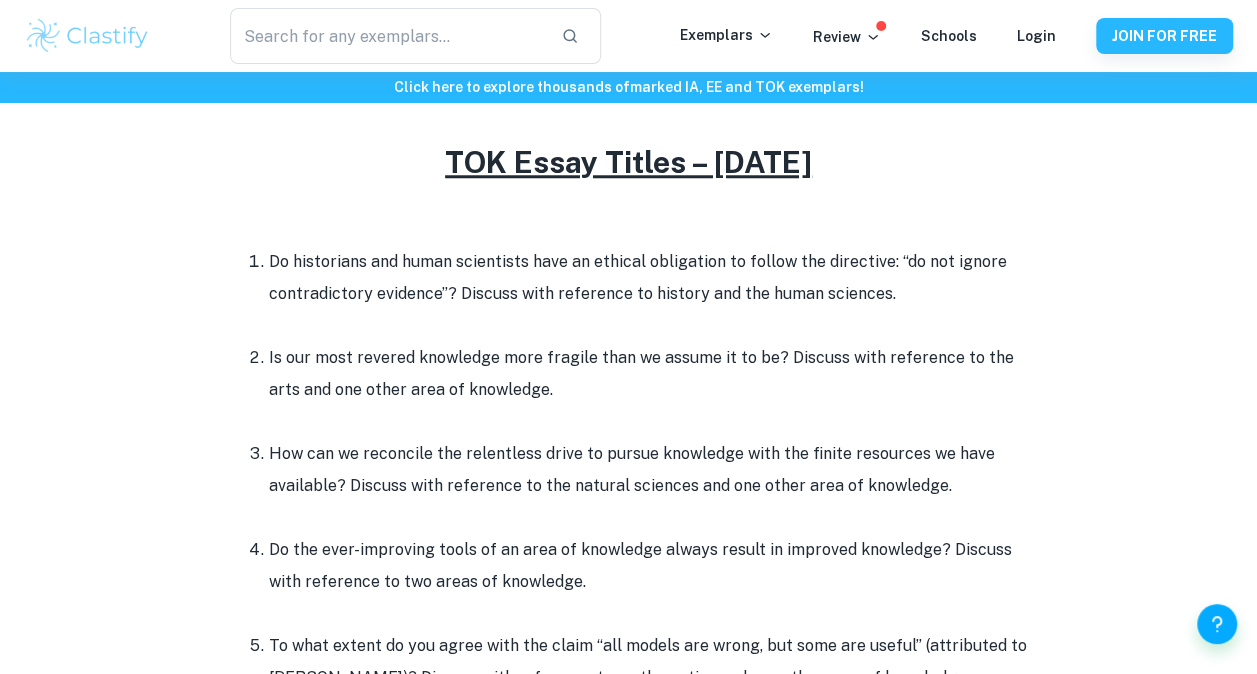 scroll, scrollTop: 700, scrollLeft: 0, axis: vertical 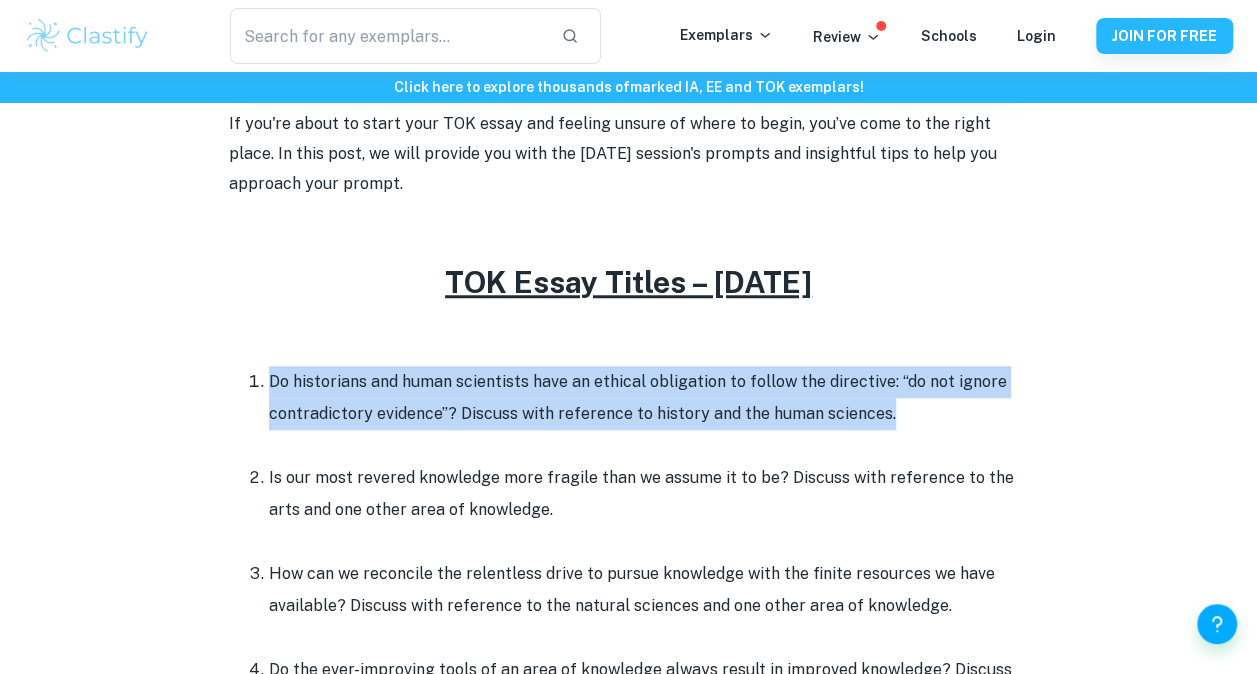 drag, startPoint x: 270, startPoint y: 384, endPoint x: 958, endPoint y: 403, distance: 688.2623 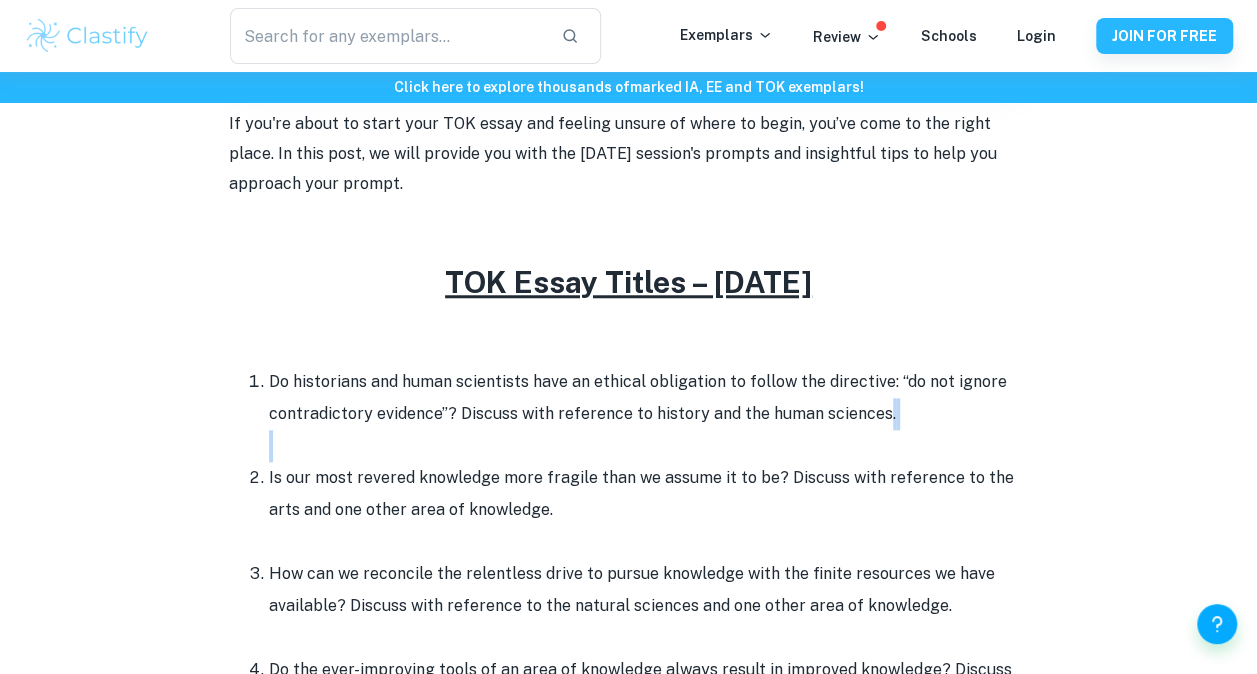 drag, startPoint x: 702, startPoint y: 414, endPoint x: 882, endPoint y: 411, distance: 180.025 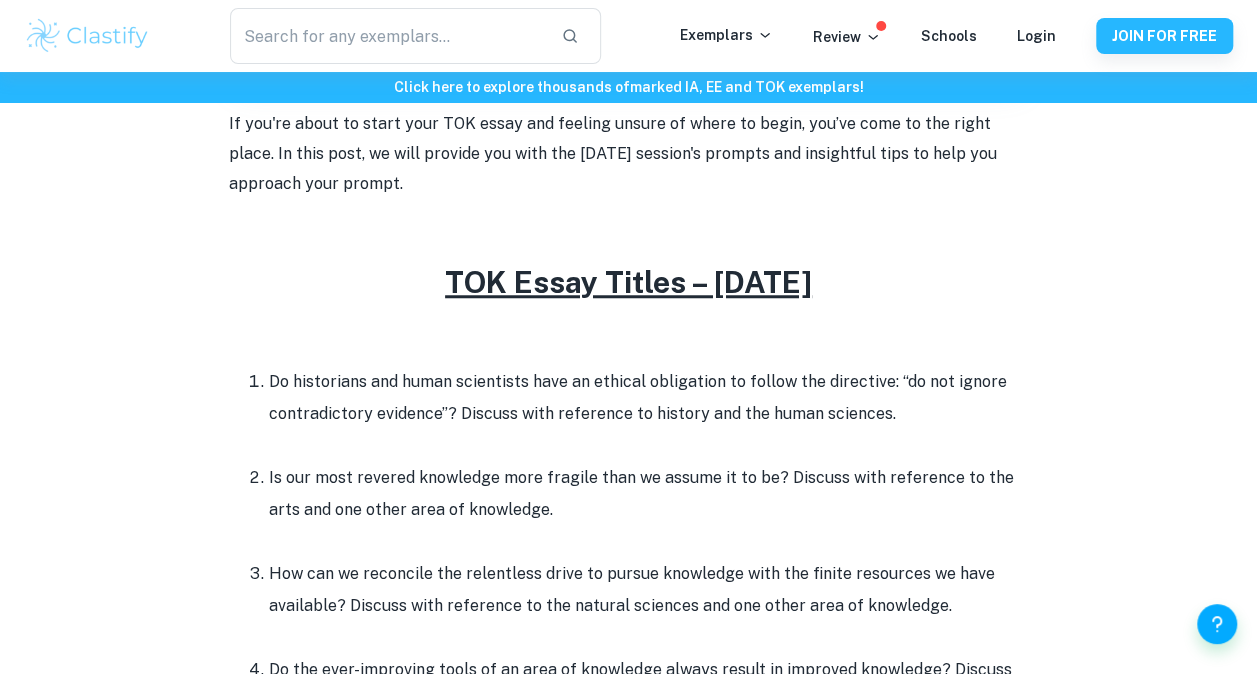 drag, startPoint x: 882, startPoint y: 411, endPoint x: 636, endPoint y: 498, distance: 260.93103 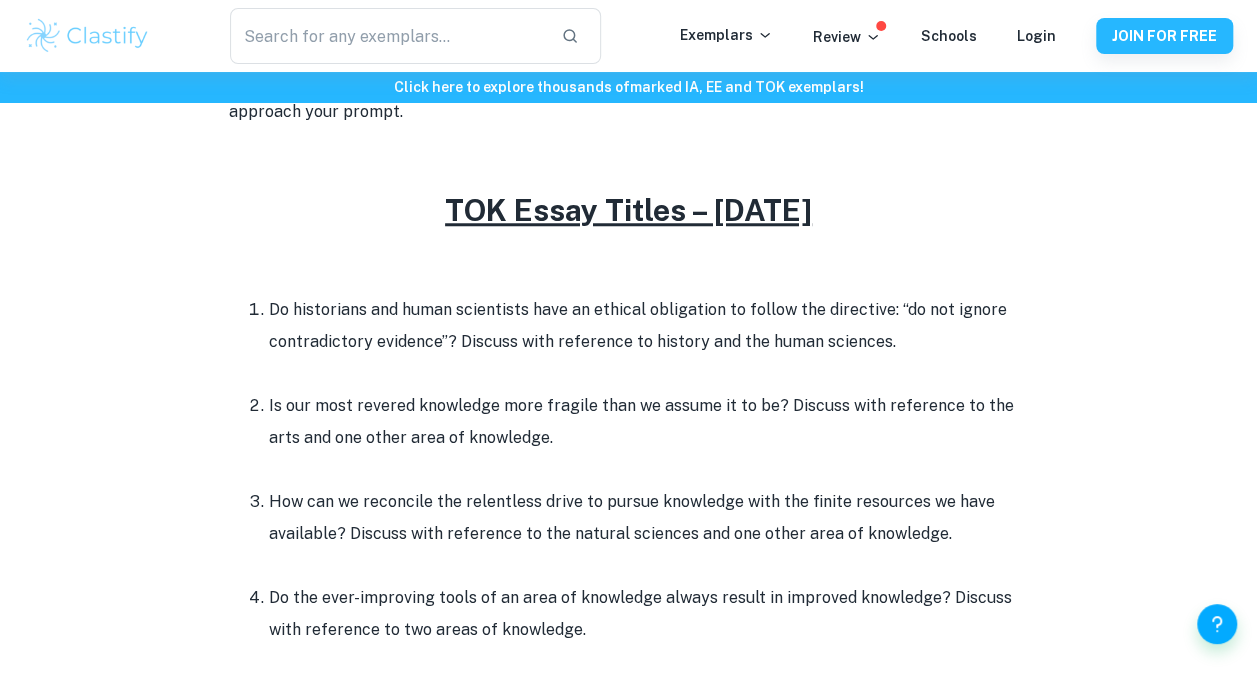 scroll, scrollTop: 800, scrollLeft: 0, axis: vertical 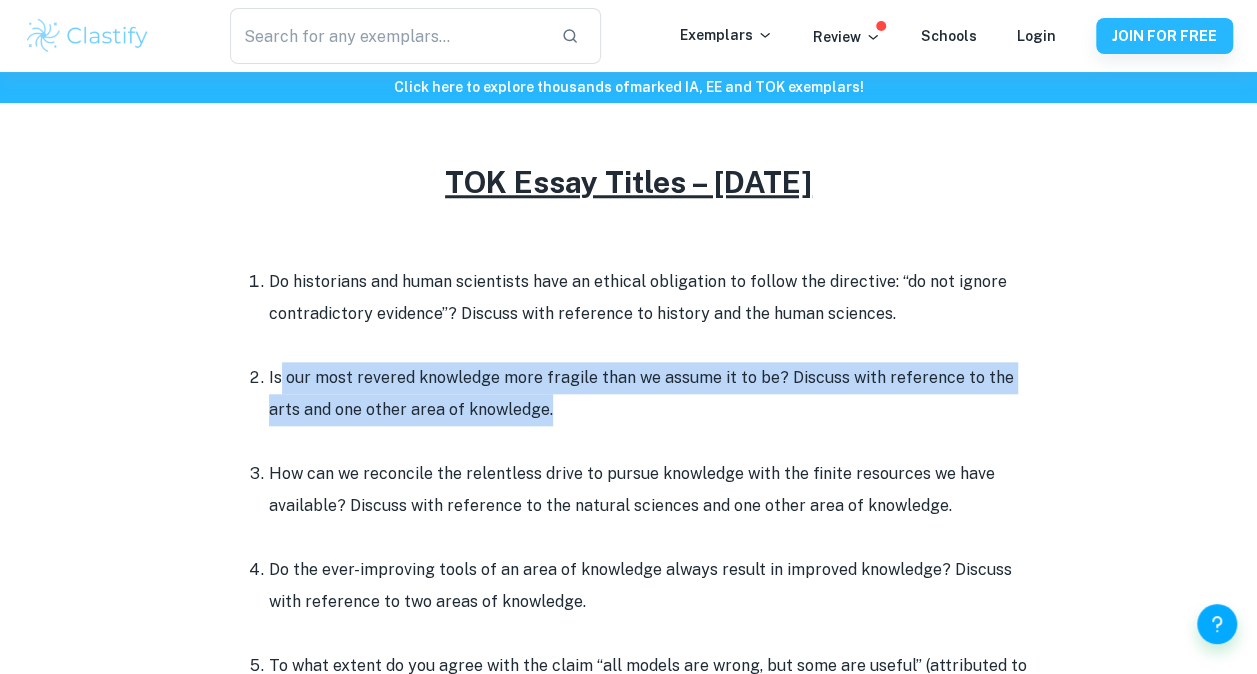 drag, startPoint x: 346, startPoint y: 373, endPoint x: 618, endPoint y: 394, distance: 272.80945 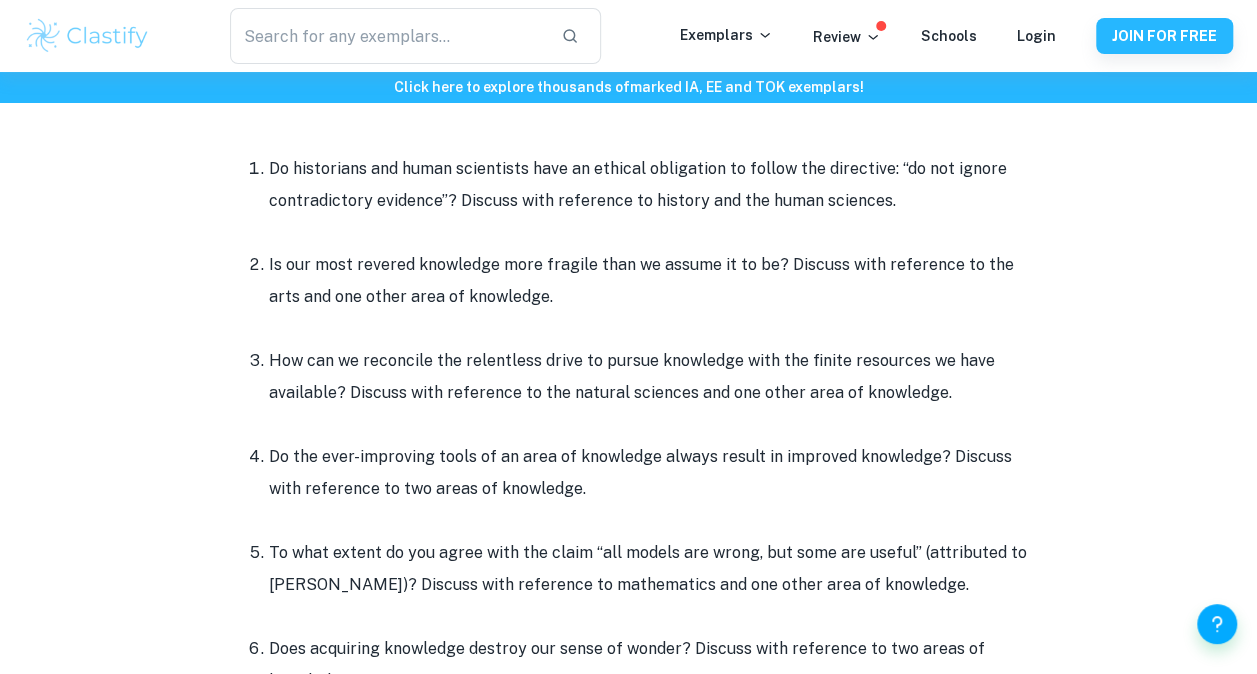 scroll, scrollTop: 1000, scrollLeft: 0, axis: vertical 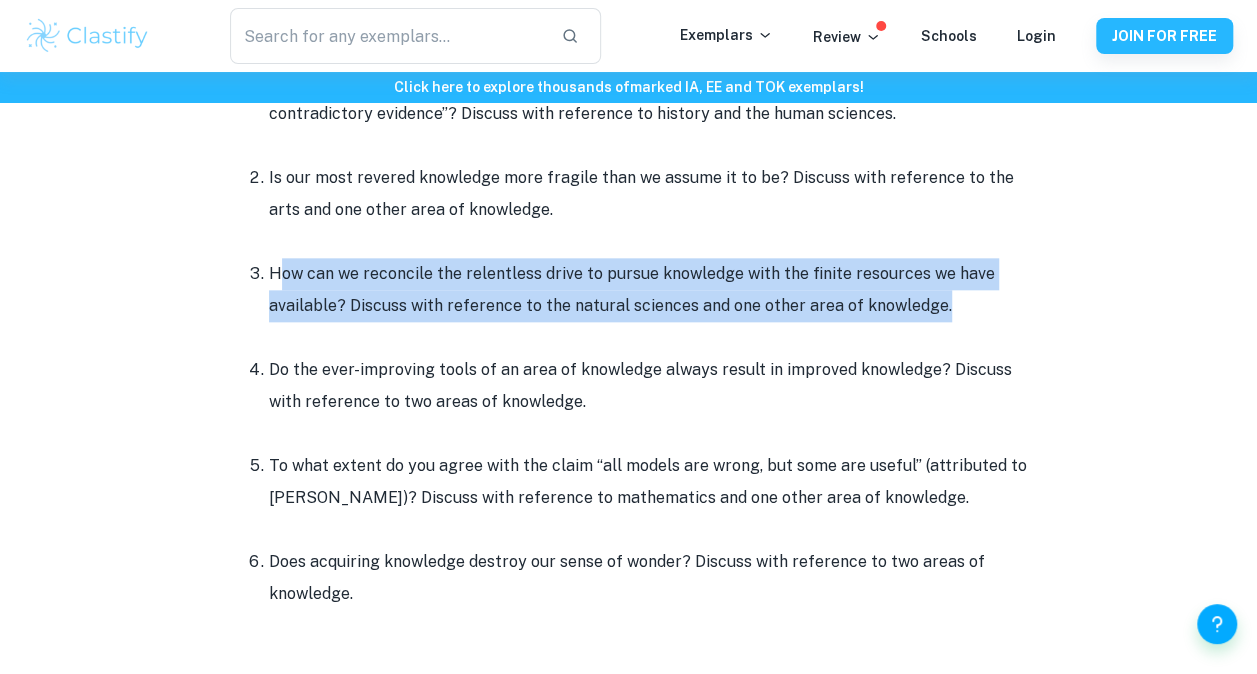 drag, startPoint x: 311, startPoint y: 279, endPoint x: 1012, endPoint y: 302, distance: 701.3772 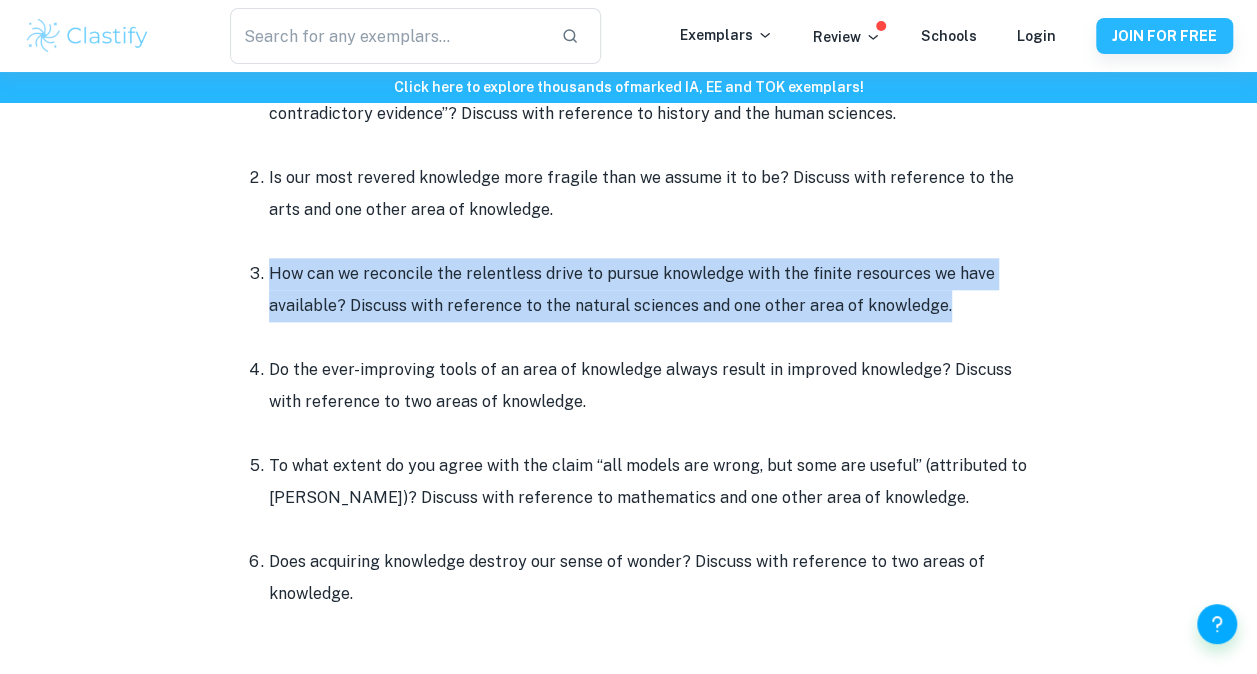 drag, startPoint x: 978, startPoint y: 310, endPoint x: 259, endPoint y: 278, distance: 719.71173 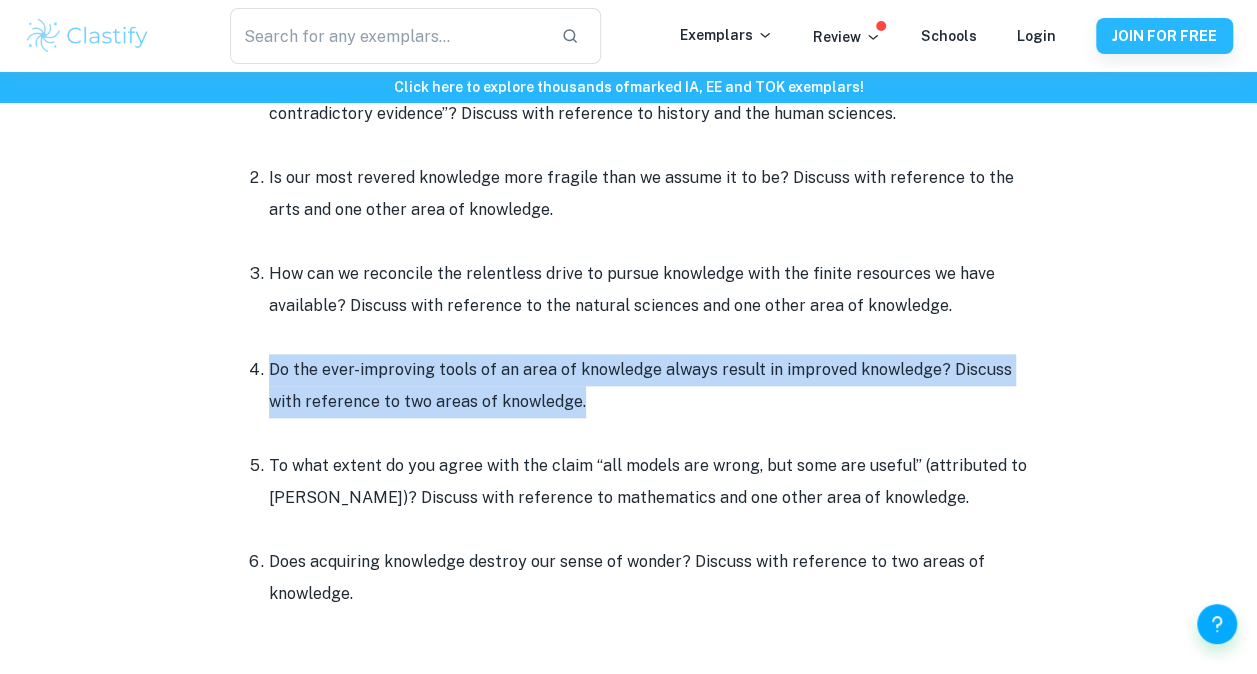 drag, startPoint x: 259, startPoint y: 278, endPoint x: 616, endPoint y: 414, distance: 382.0275 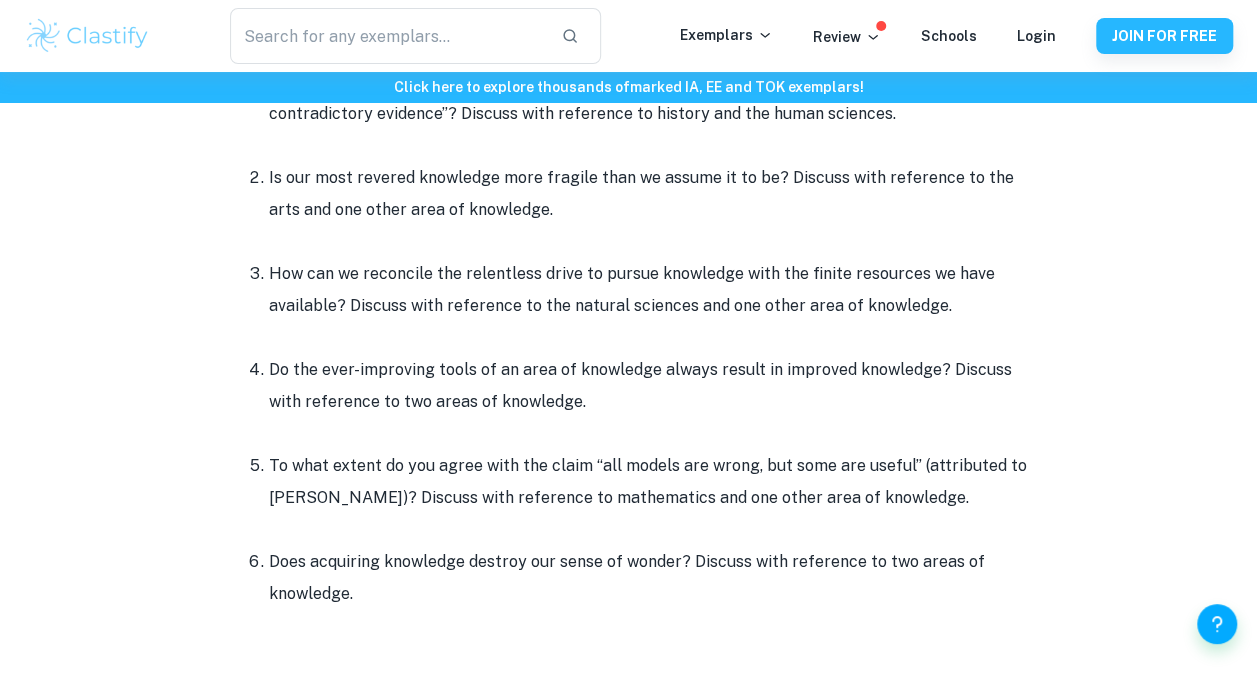 drag, startPoint x: 620, startPoint y: 414, endPoint x: 594, endPoint y: 420, distance: 26.683329 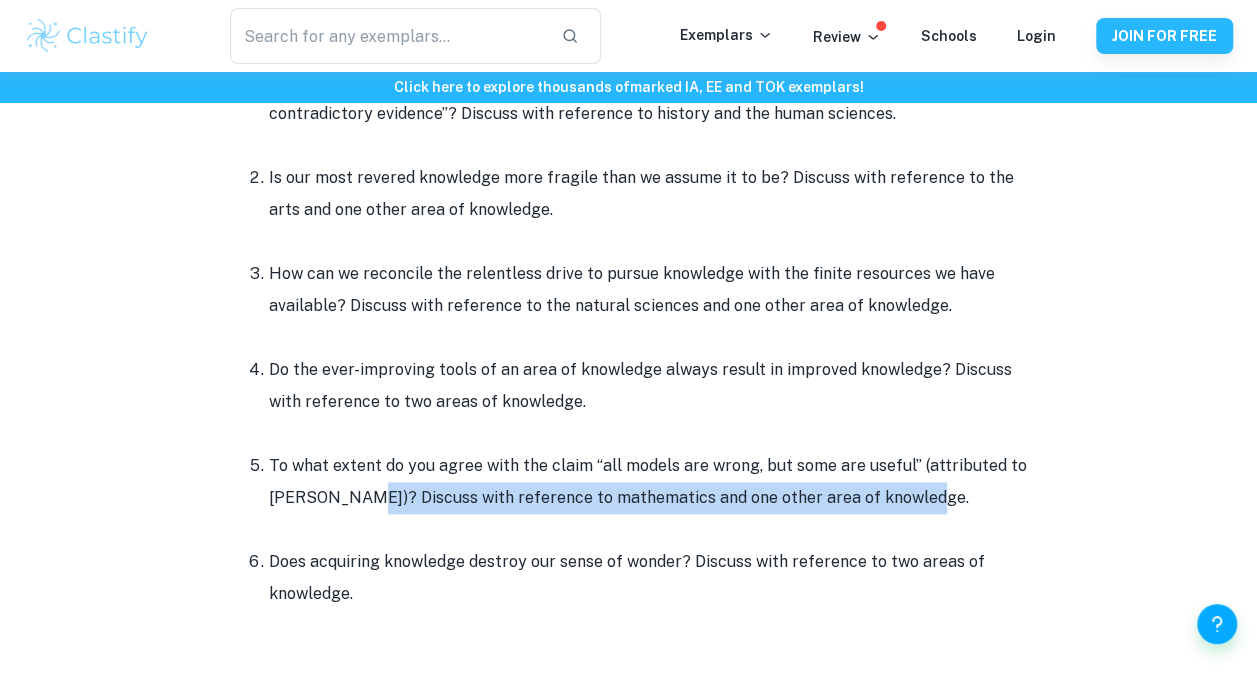drag, startPoint x: 360, startPoint y: 496, endPoint x: 925, endPoint y: 509, distance: 565.14954 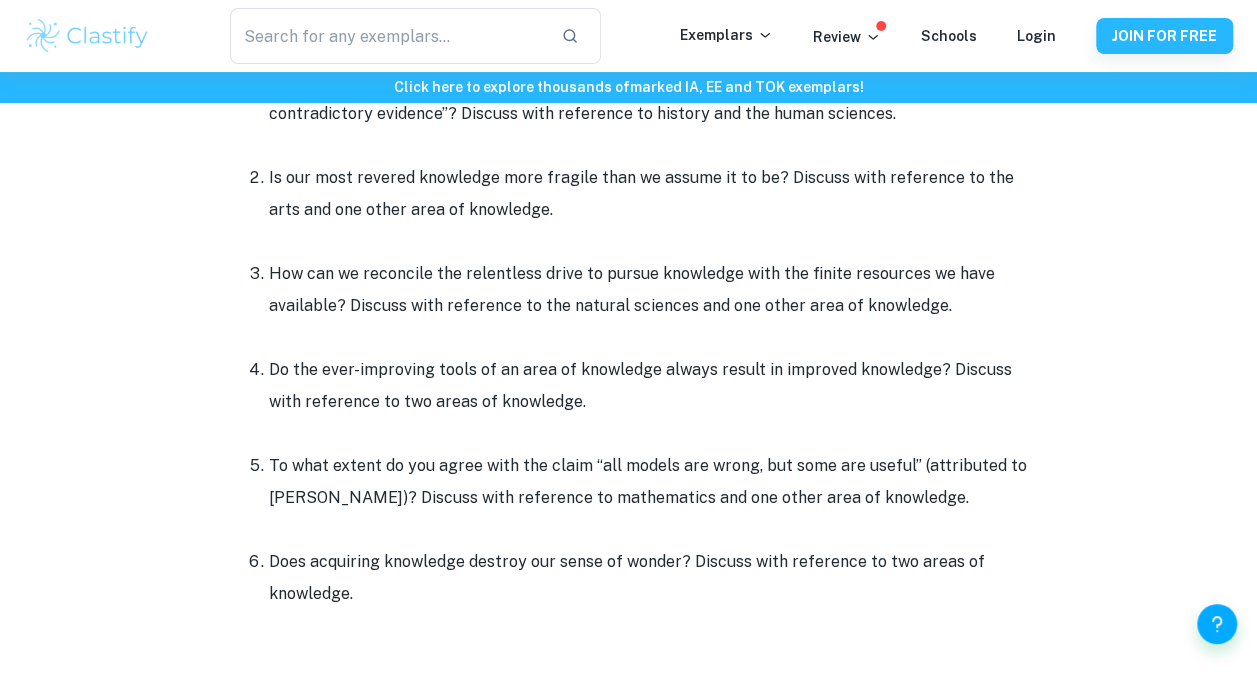 drag, startPoint x: 925, startPoint y: 509, endPoint x: 786, endPoint y: 474, distance: 143.33876 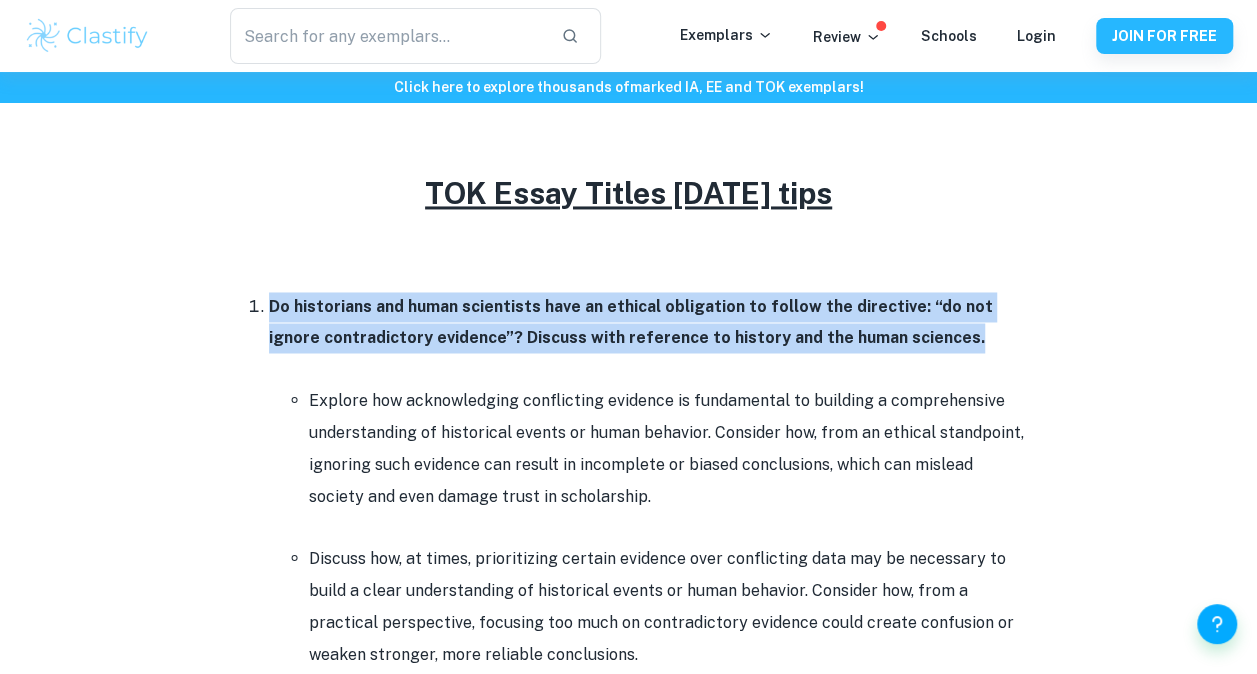 drag, startPoint x: 274, startPoint y: 307, endPoint x: 997, endPoint y: 335, distance: 723.542 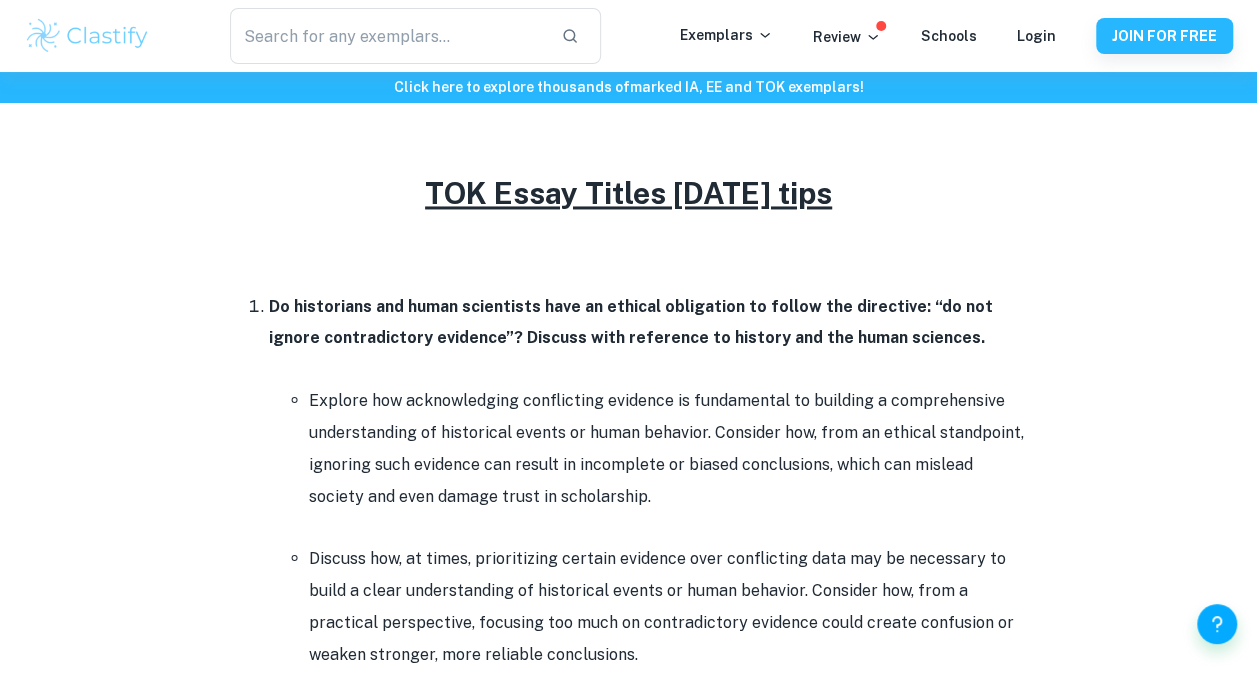 drag, startPoint x: 997, startPoint y: 335, endPoint x: 1018, endPoint y: 359, distance: 31.890438 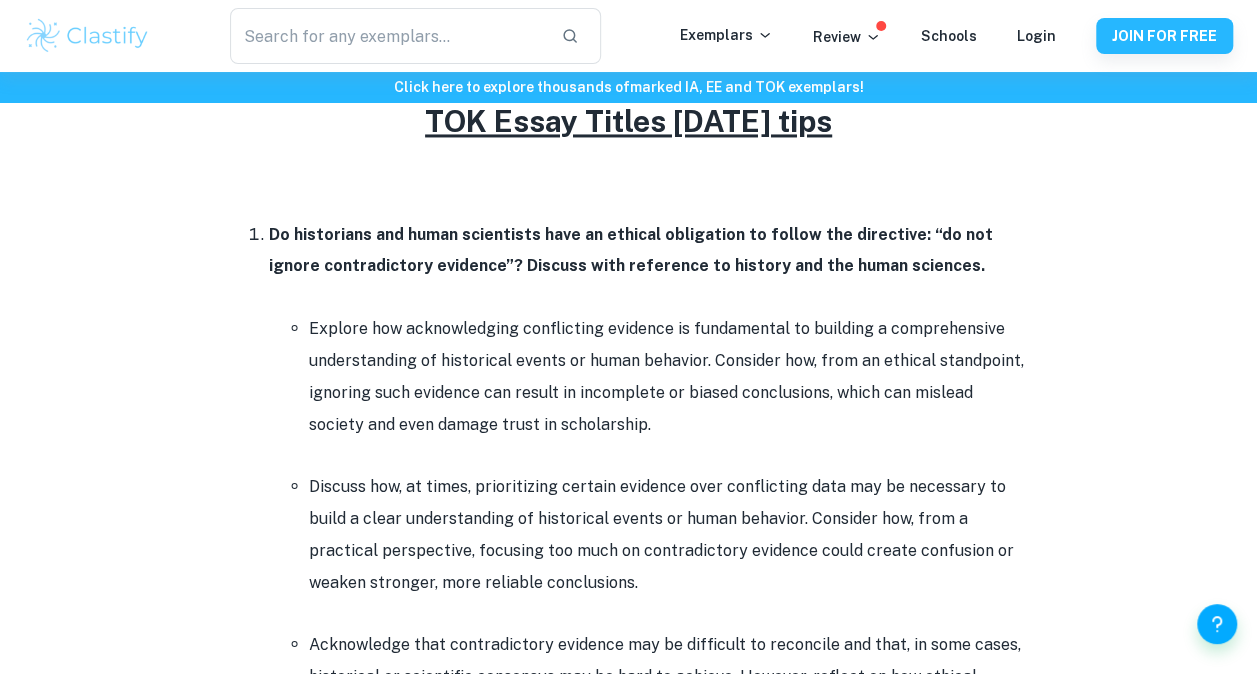 scroll, scrollTop: 1700, scrollLeft: 0, axis: vertical 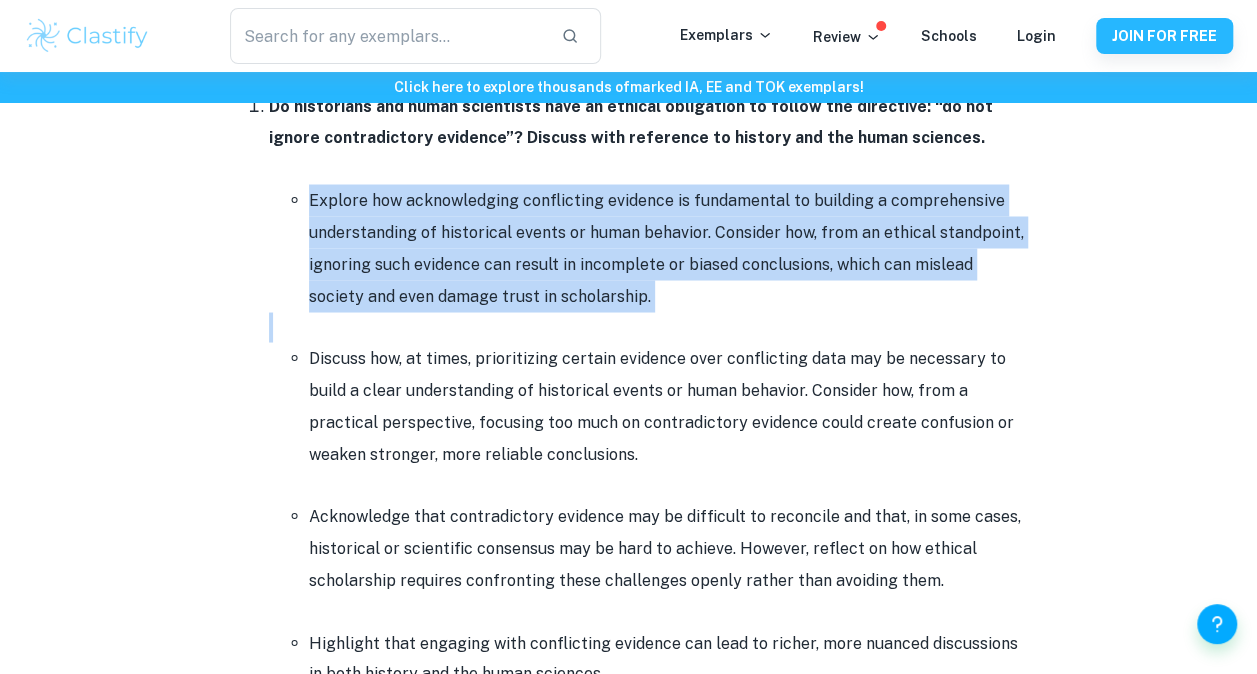 drag, startPoint x: 314, startPoint y: 200, endPoint x: 608, endPoint y: 328, distance: 320.65558 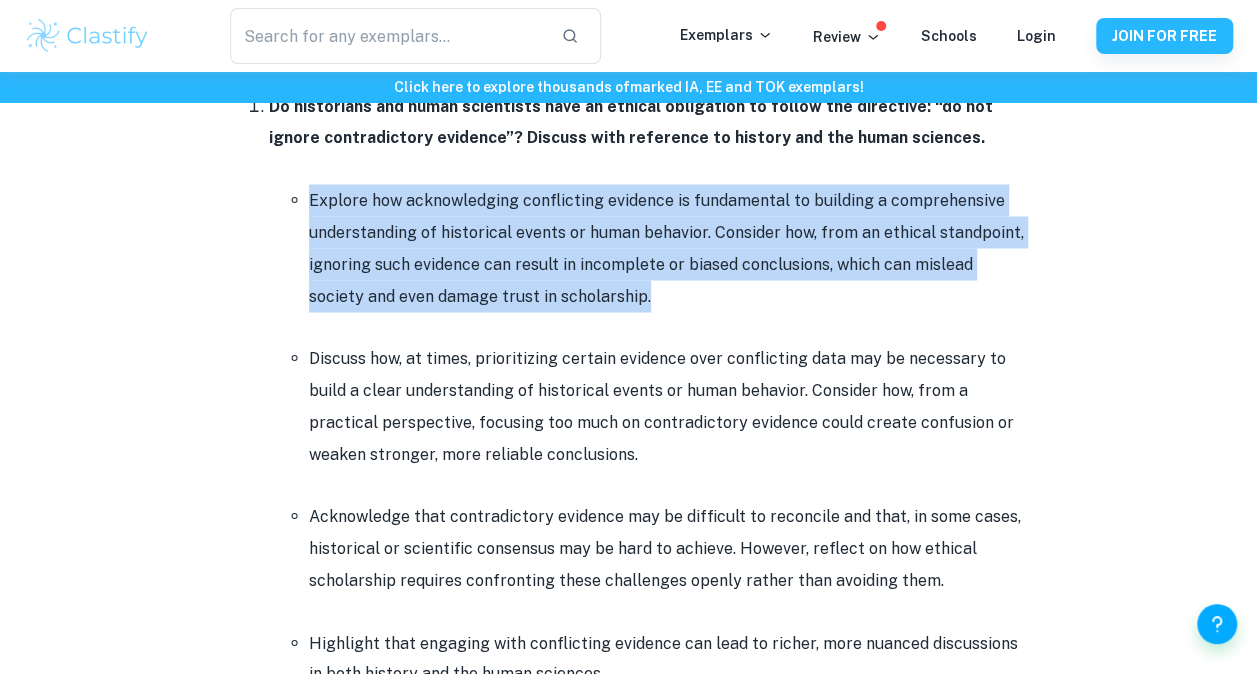 drag, startPoint x: 618, startPoint y: 305, endPoint x: 286, endPoint y: 192, distance: 350.70358 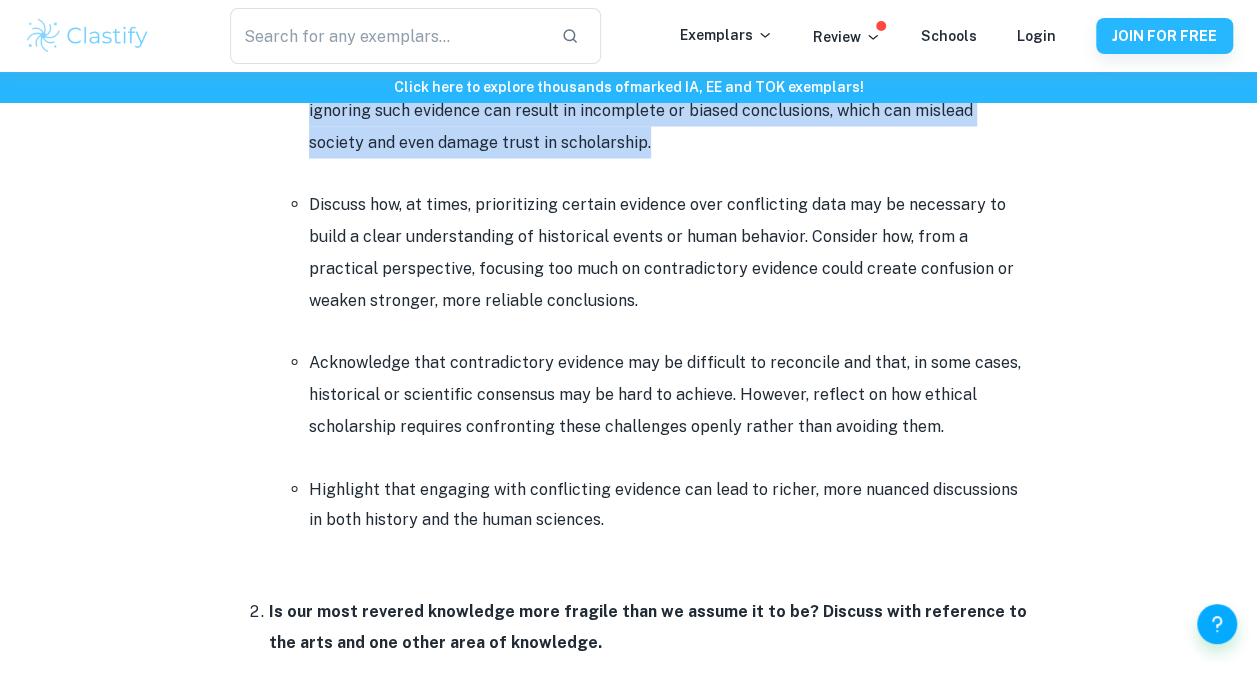 scroll, scrollTop: 1900, scrollLeft: 0, axis: vertical 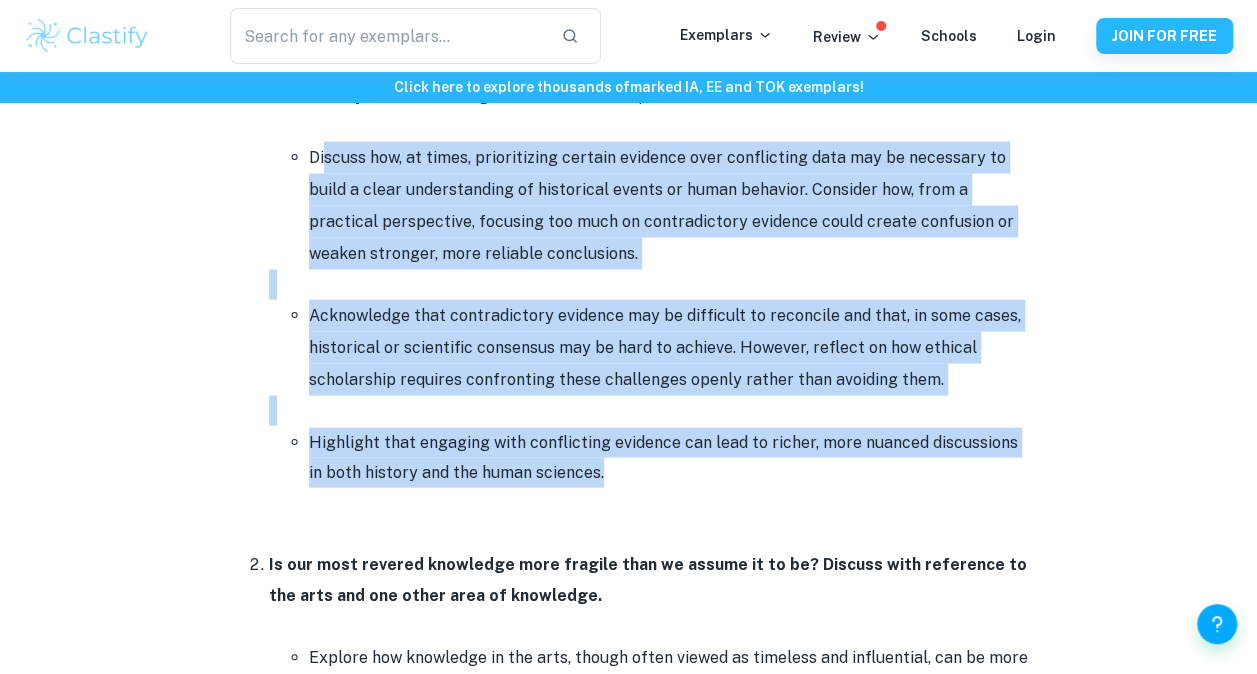 drag, startPoint x: 328, startPoint y: 163, endPoint x: 757, endPoint y: 483, distance: 535.20184 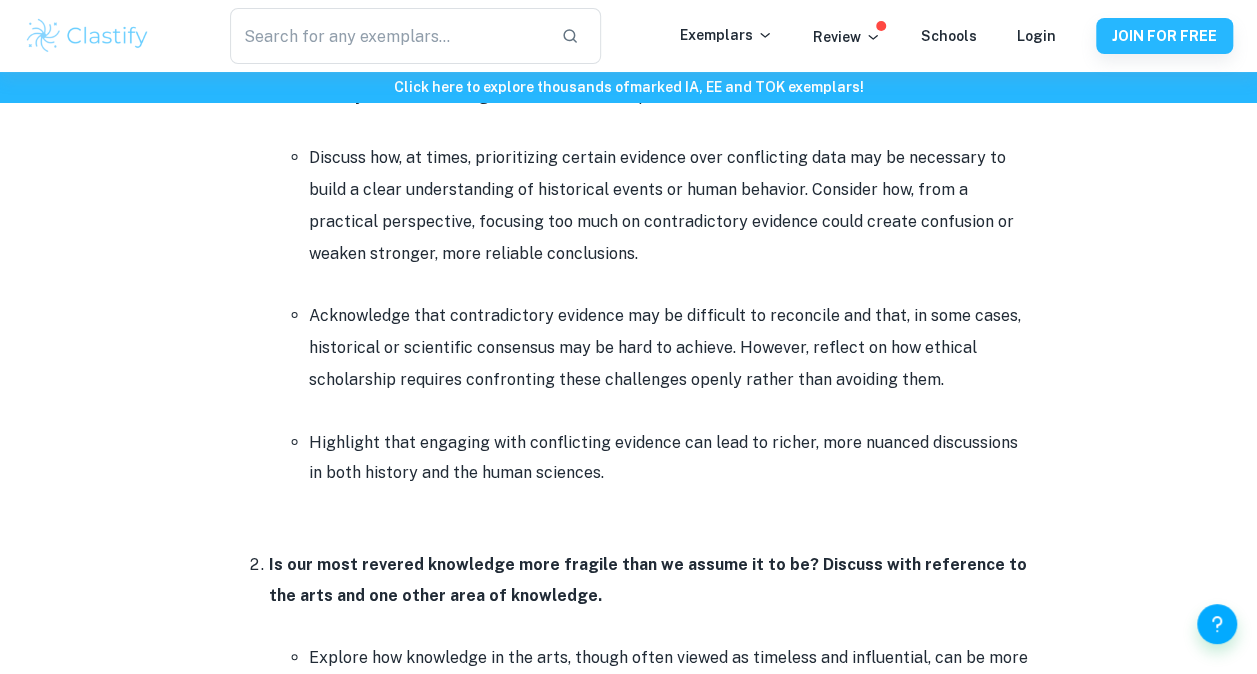 drag, startPoint x: 757, startPoint y: 483, endPoint x: 767, endPoint y: 497, distance: 17.20465 